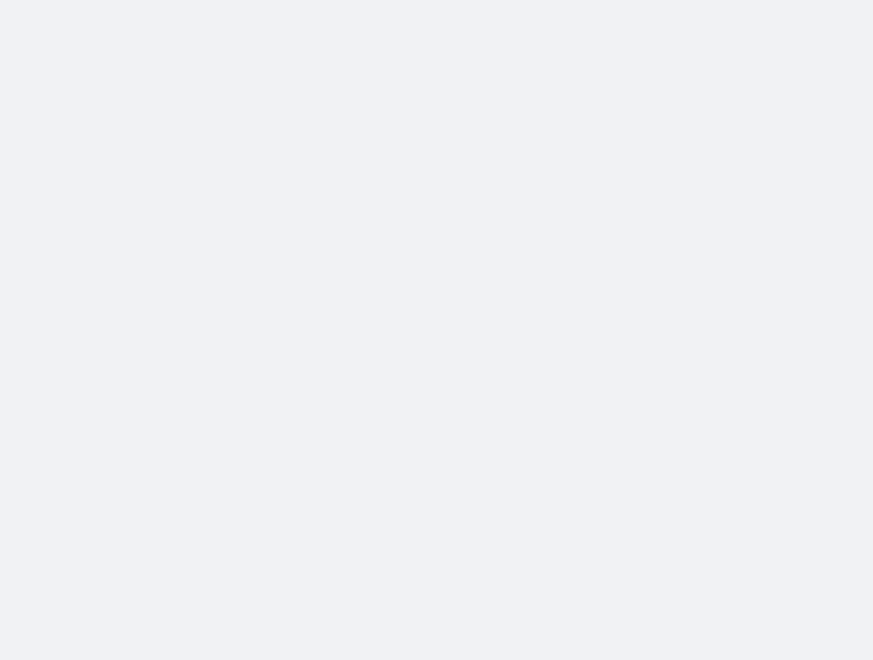scroll, scrollTop: 0, scrollLeft: 0, axis: both 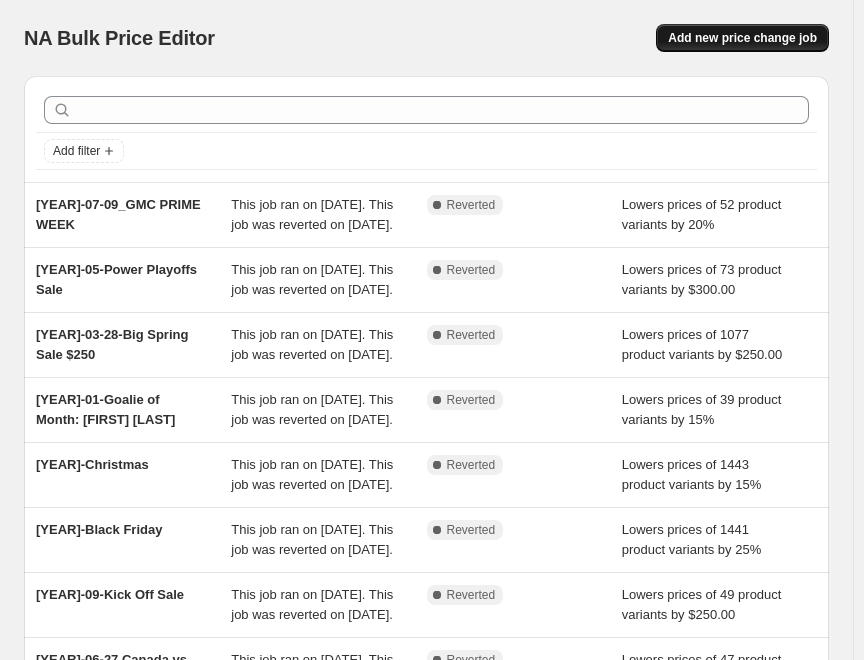 click on "Add new price change job" at bounding box center [742, 38] 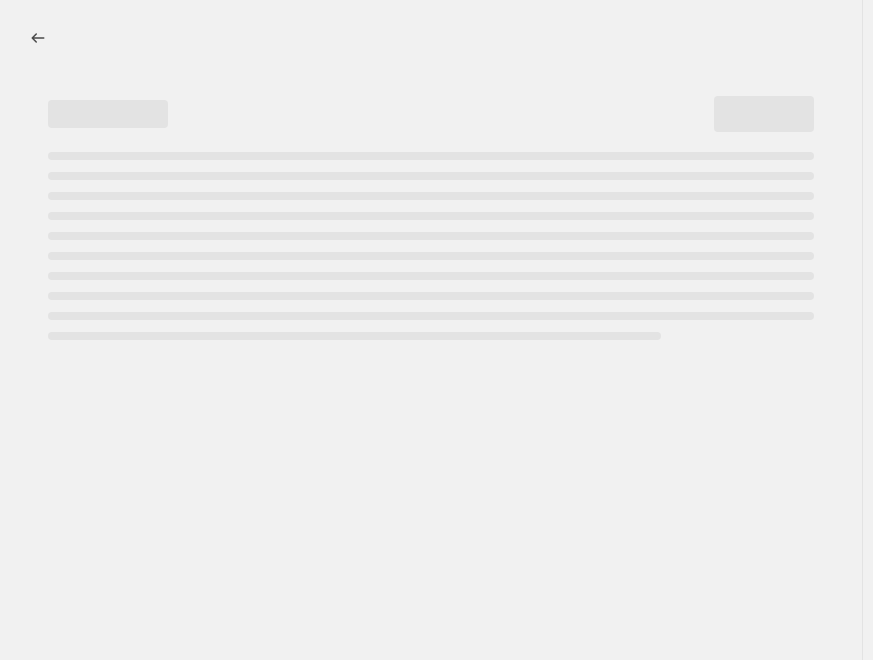 select on "percentage" 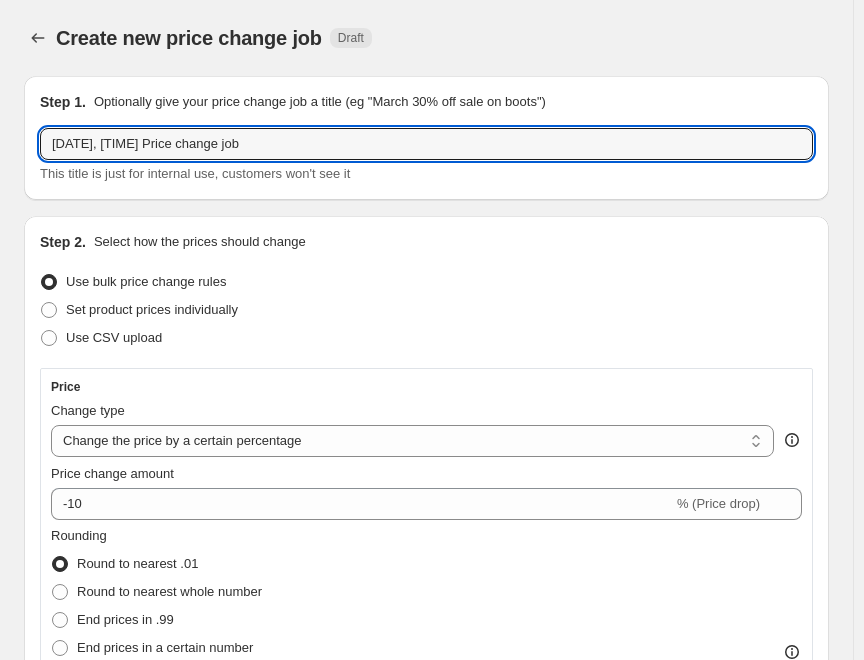 drag, startPoint x: 344, startPoint y: 141, endPoint x: -7, endPoint y: 134, distance: 351.0698 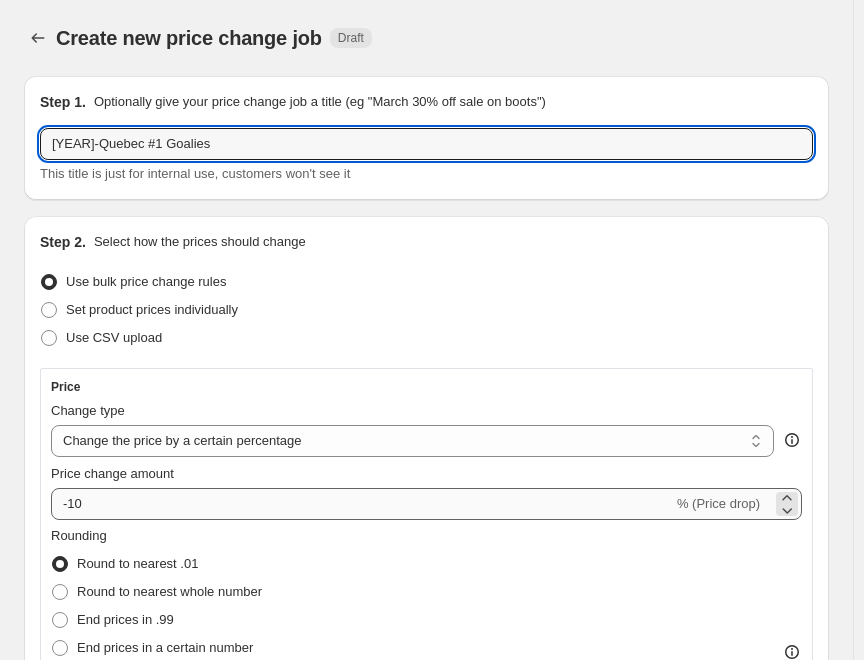 type on "[YEAR]-Quebec #1 Goalies" 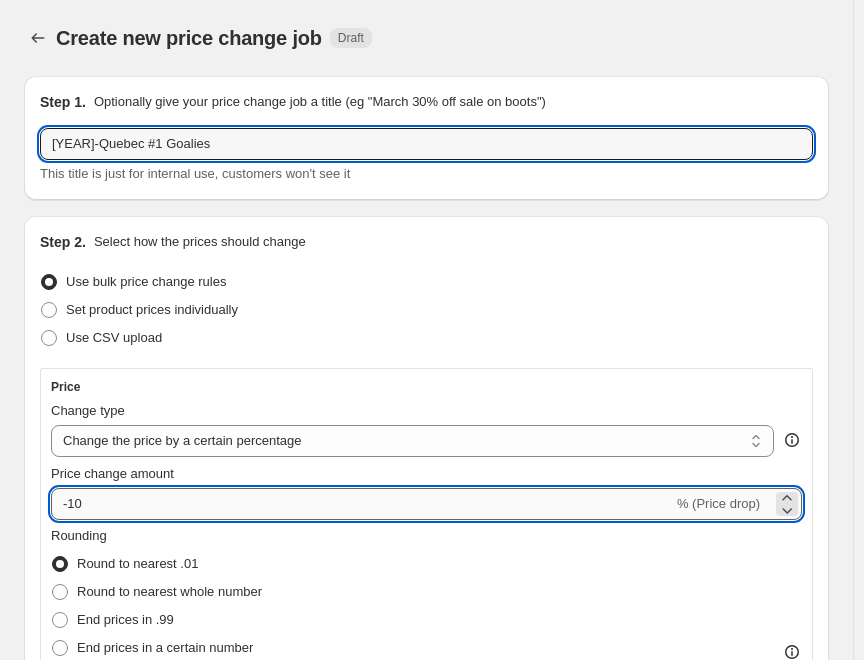 click on "-10" at bounding box center [362, 504] 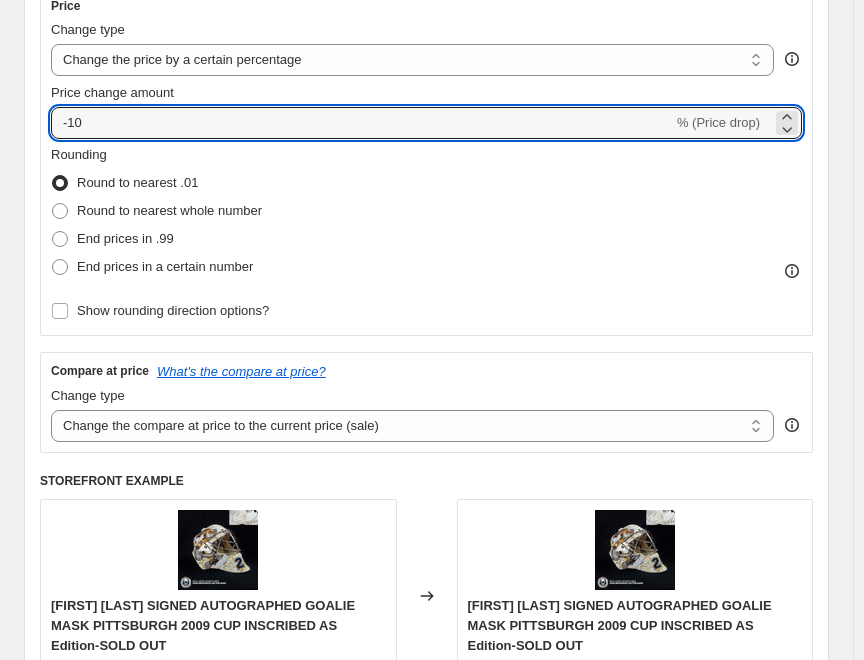 scroll, scrollTop: 399, scrollLeft: 0, axis: vertical 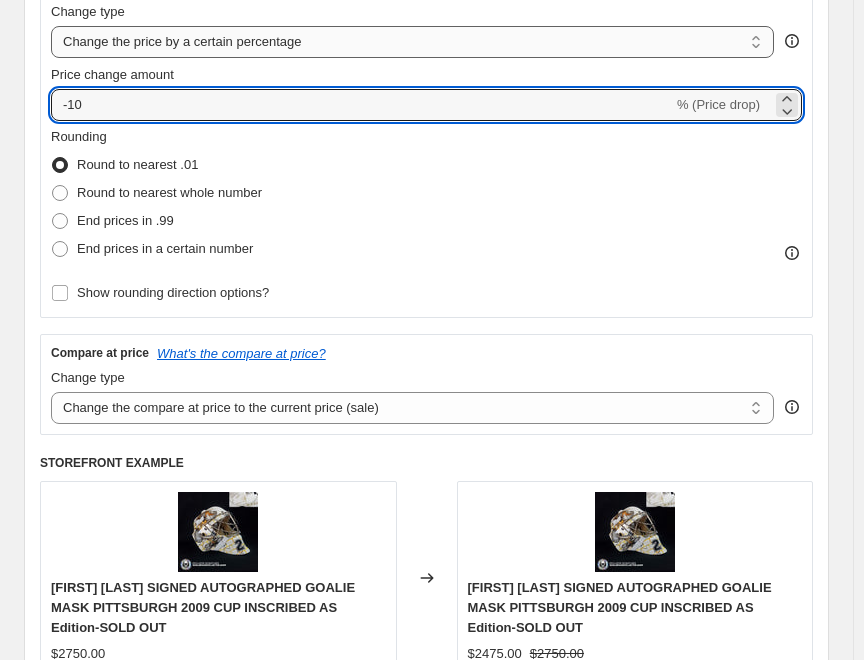 click on "Change the price to a certain amount Change the price by a certain amount Change the price by a certain percentage Change the price to the current compare at price (price before sale) Change the price by a certain amount relative to the compare at price Change the price by a certain percentage relative to the compare at price Don't change the price Change the price by a certain percentage relative to the cost per item Change price to certain cost margin" at bounding box center (412, 42) 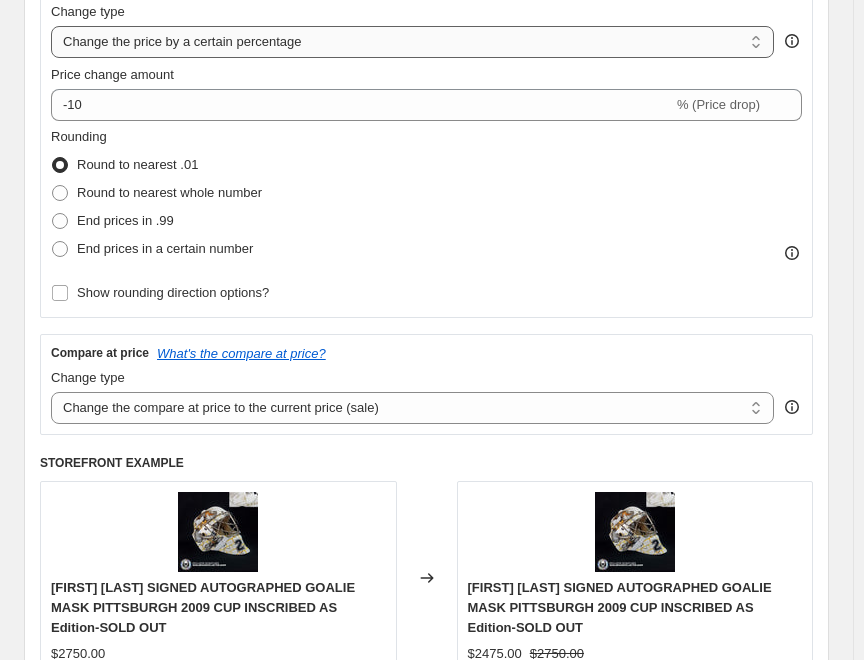 select on "by" 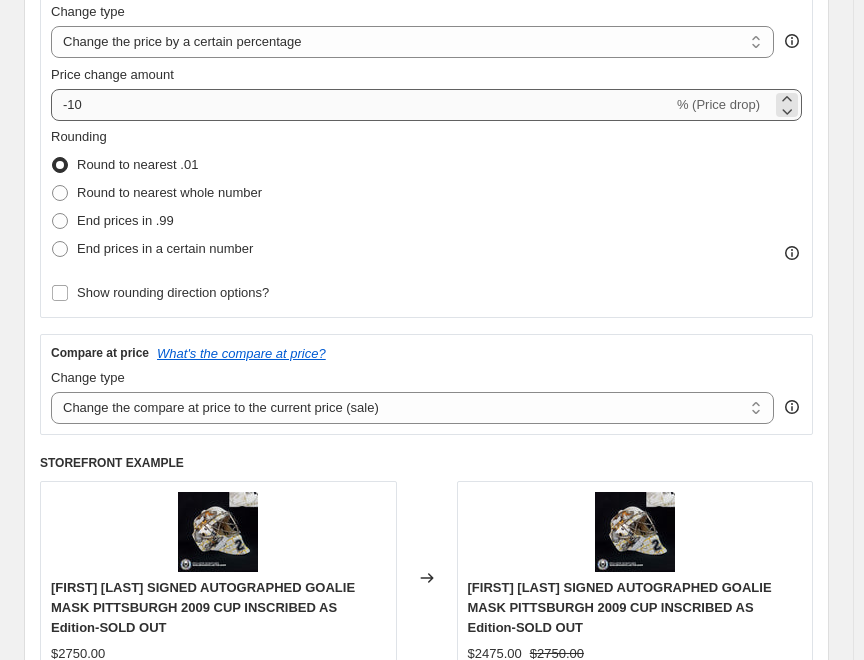type on "-10.00" 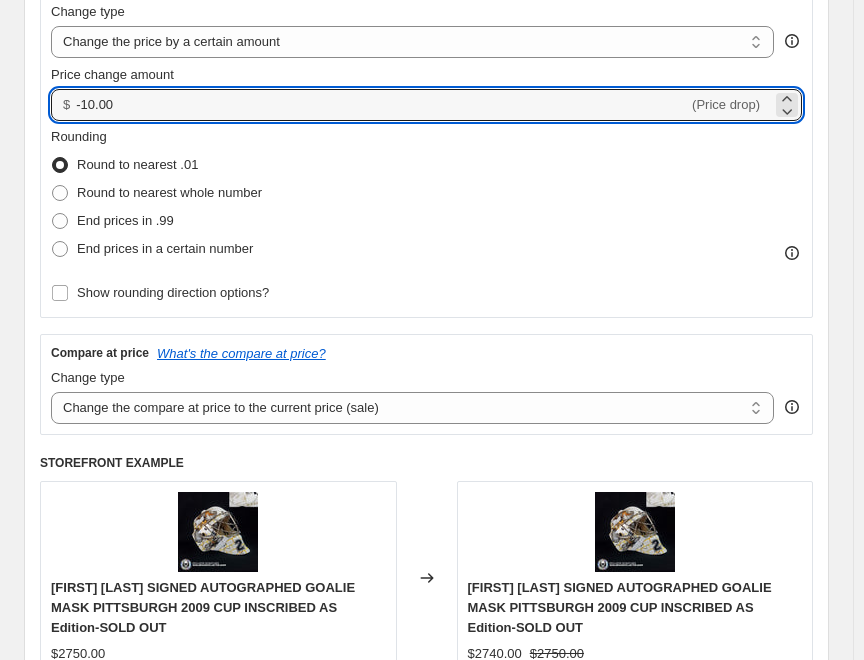 drag, startPoint x: 235, startPoint y: 105, endPoint x: 29, endPoint y: 105, distance: 206 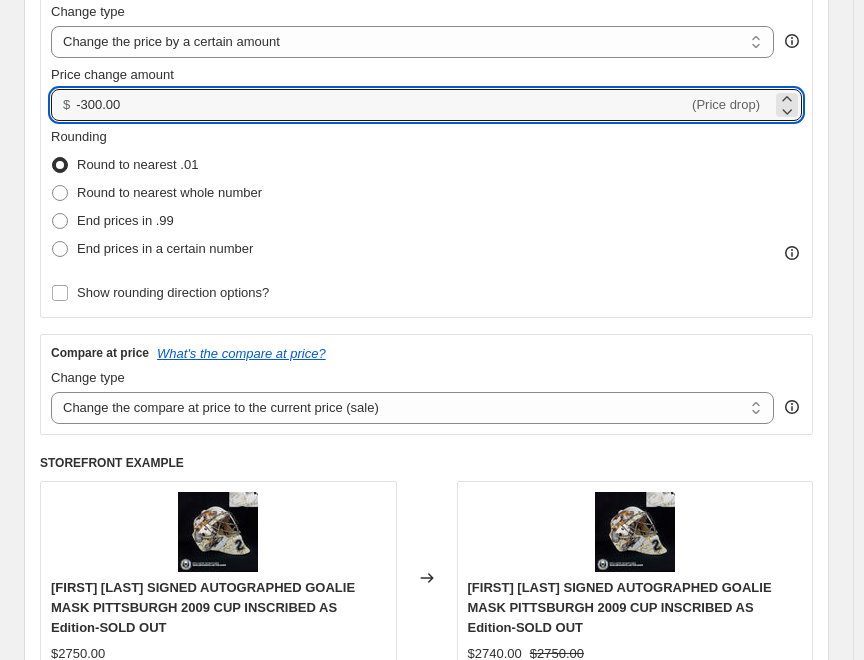 type on "-300.00" 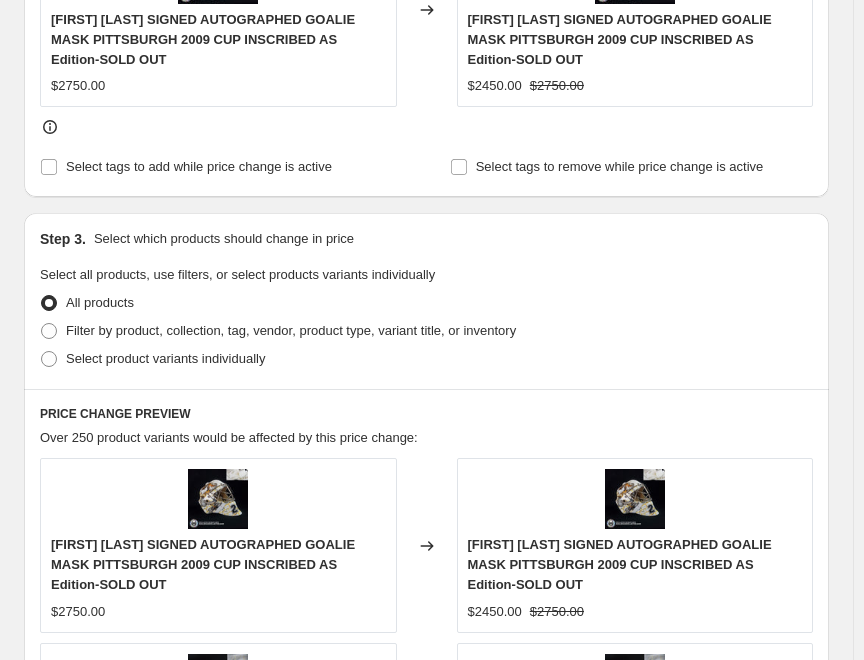 scroll, scrollTop: 999, scrollLeft: 0, axis: vertical 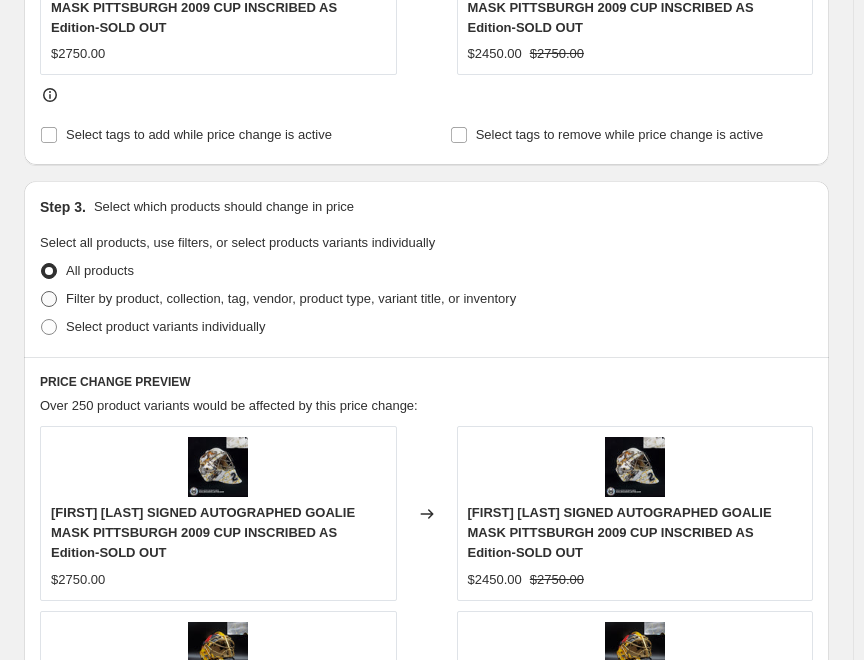 click on "Filter by product, collection, tag, vendor, product type, variant title, or inventory" at bounding box center [291, 298] 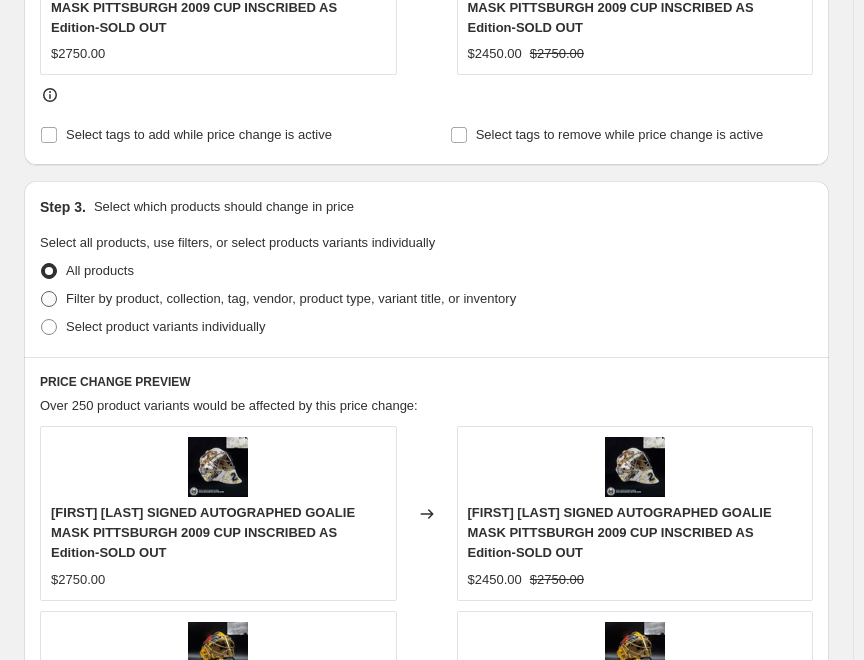 radio on "true" 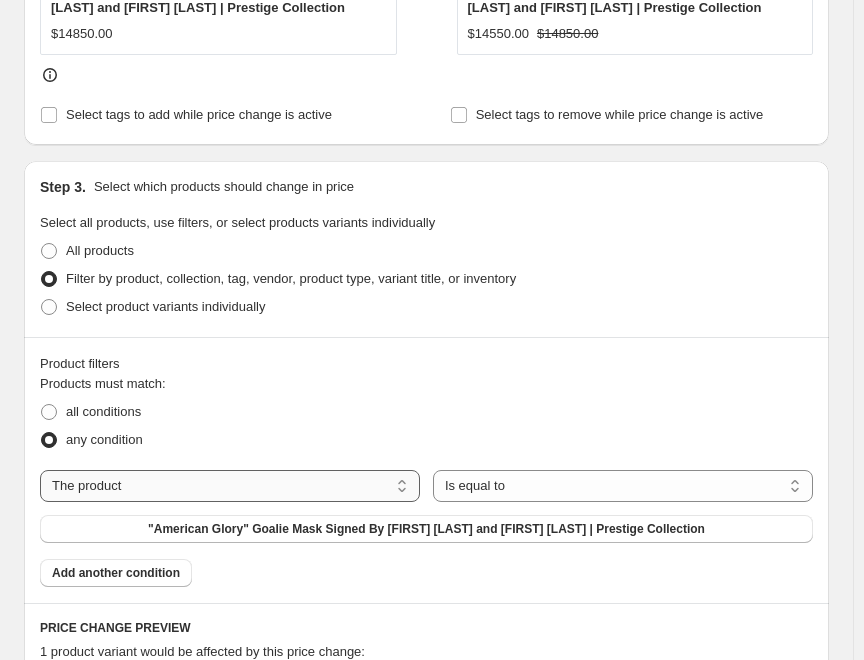 click on "The product The product's collection The product's tag The product's vendor The product's type The product's status The variant's title Inventory quantity" at bounding box center [230, 486] 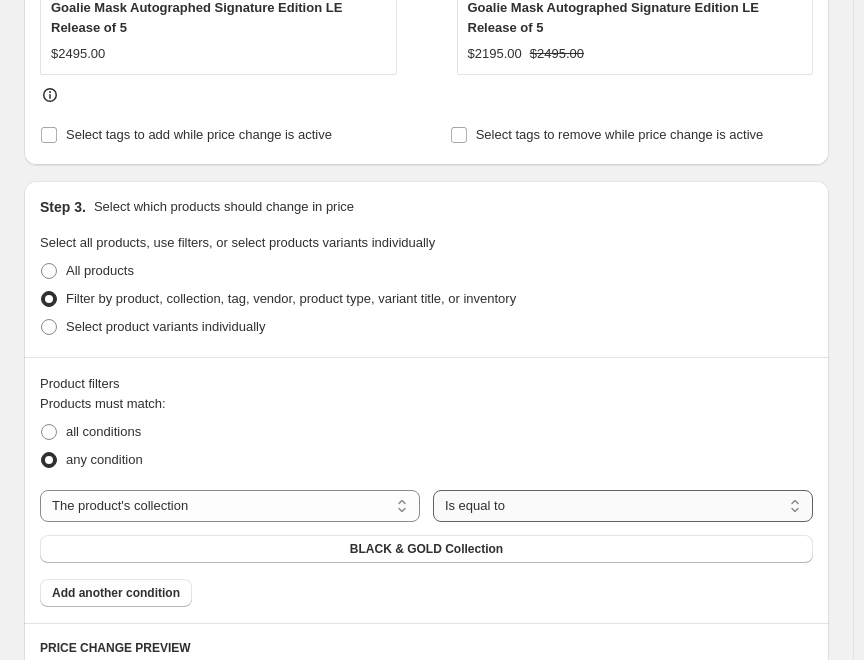 click on "Is equal to Is not equal to" at bounding box center [623, 506] 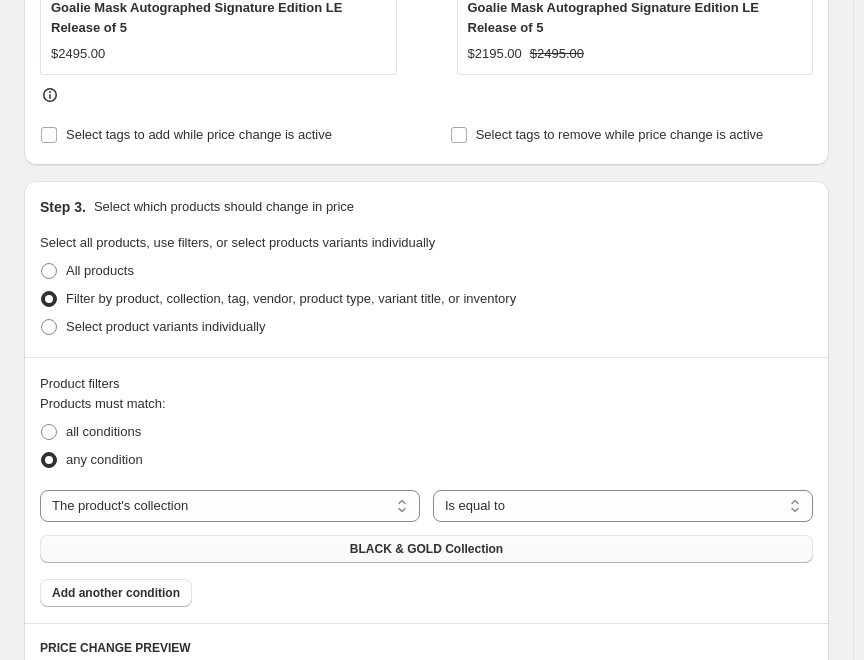 click on "BLACK & GOLD Collection" at bounding box center (426, 549) 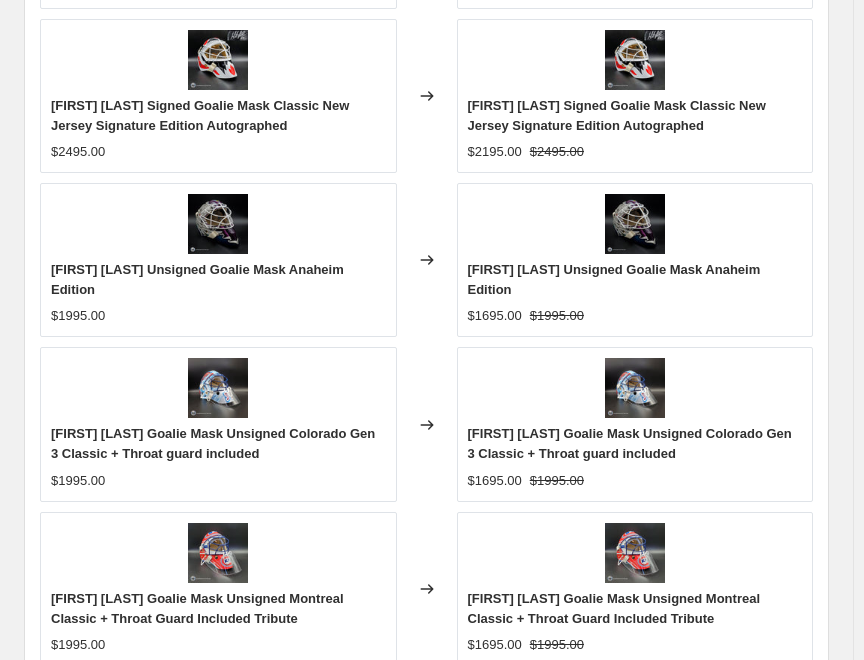 scroll, scrollTop: 2199, scrollLeft: 0, axis: vertical 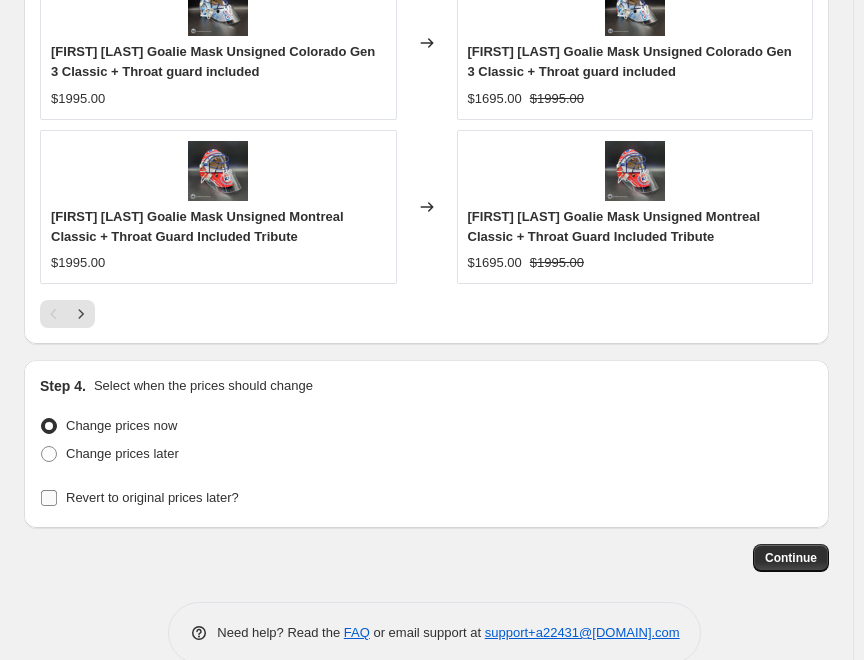 click on "Revert to original prices later?" at bounding box center (152, 497) 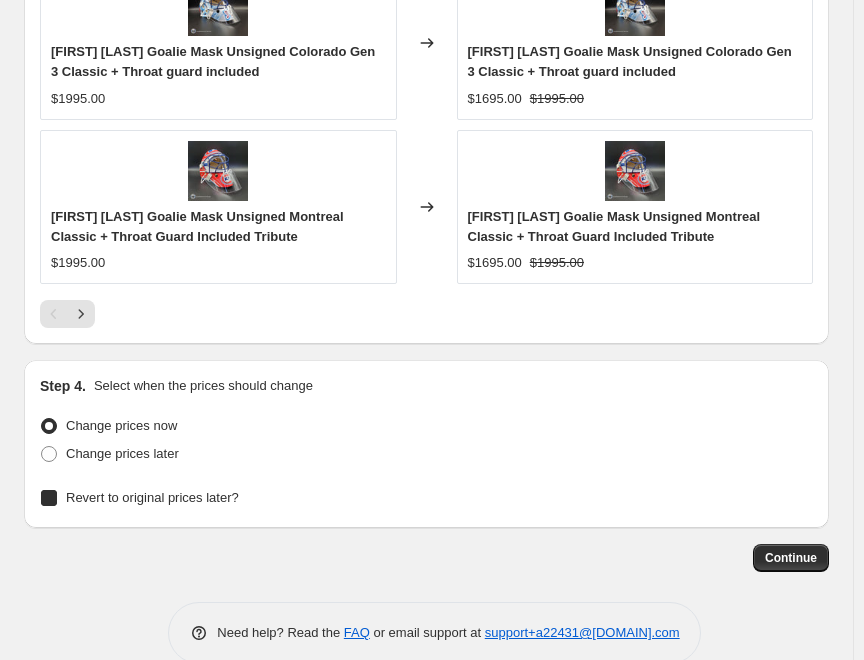 checkbox on "true" 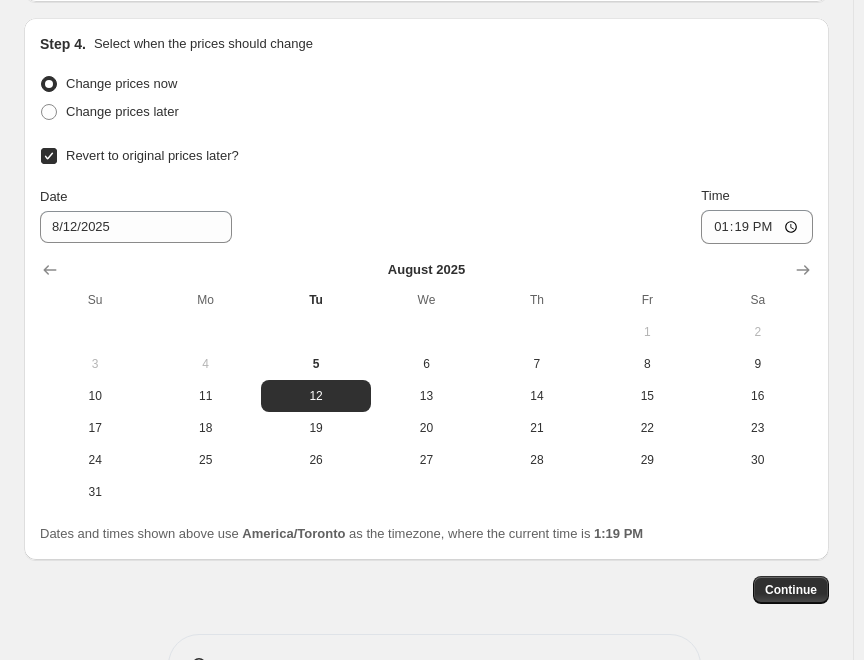 scroll, scrollTop: 2600, scrollLeft: 0, axis: vertical 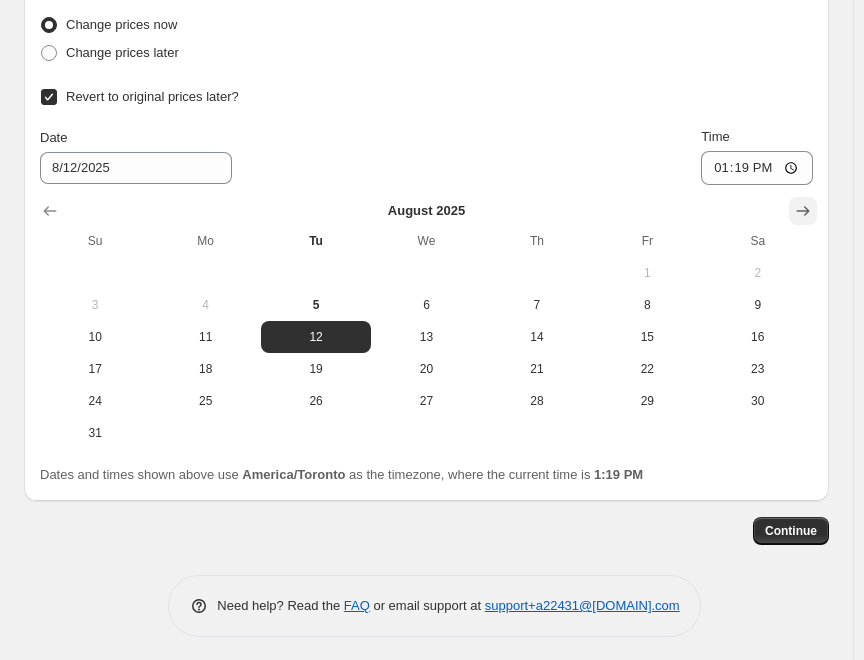 click 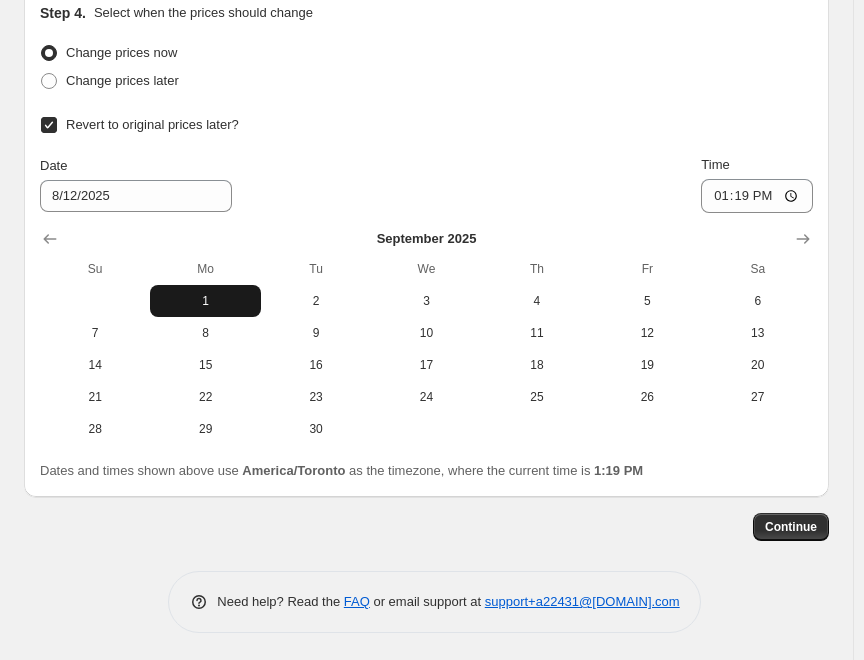 click on "1" at bounding box center (205, 301) 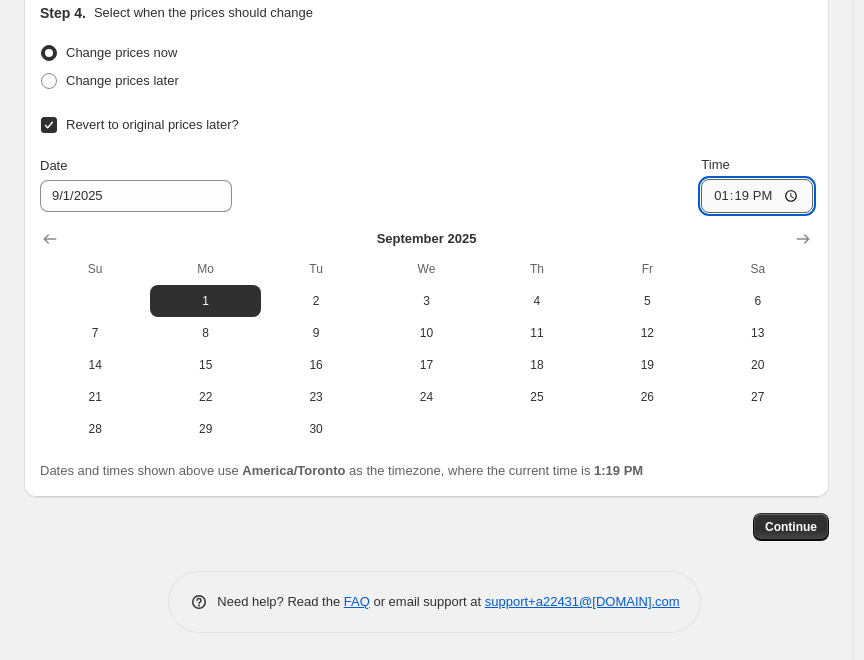 click on "13:19" at bounding box center [757, 196] 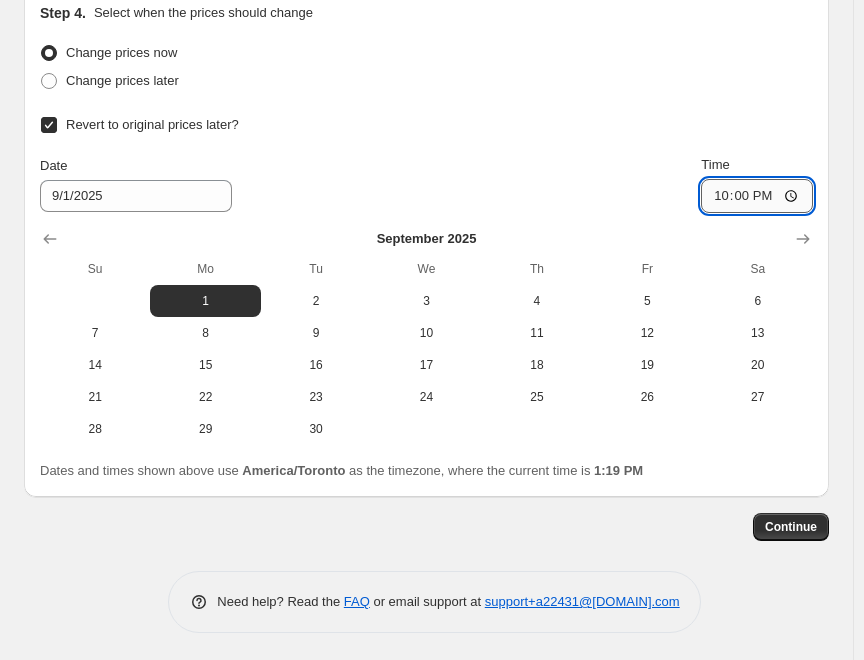 type on "10:00" 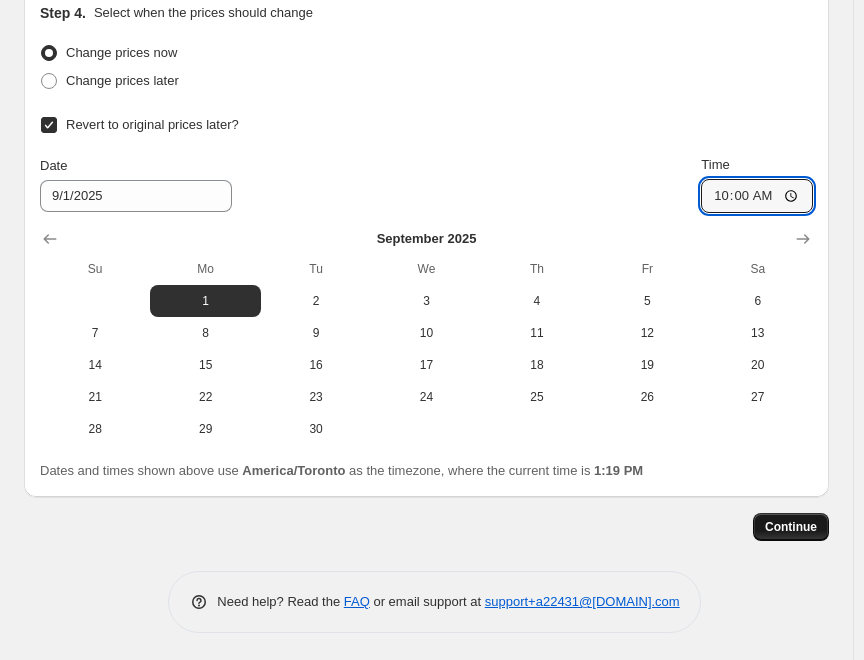 click on "Continue" at bounding box center [791, 527] 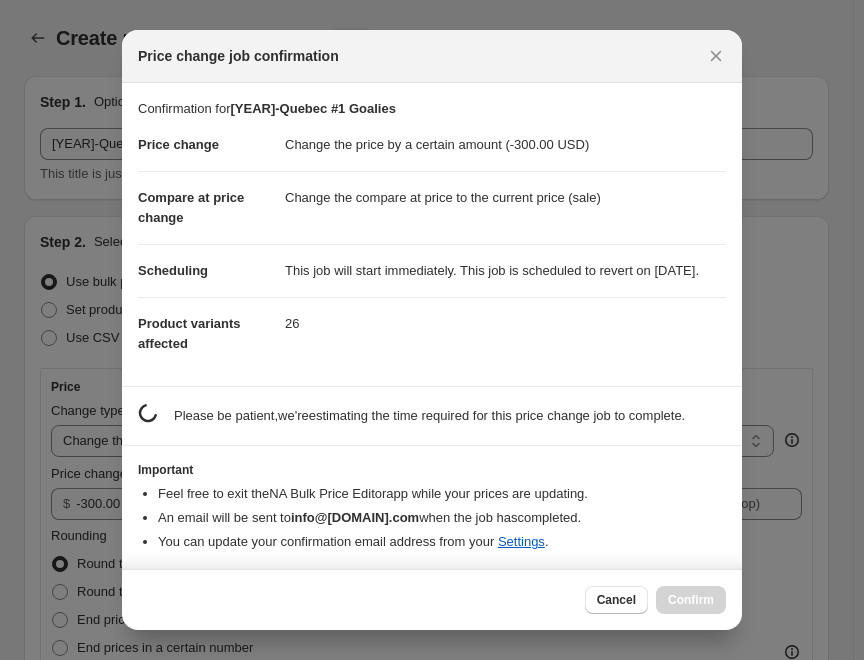 scroll, scrollTop: 0, scrollLeft: 0, axis: both 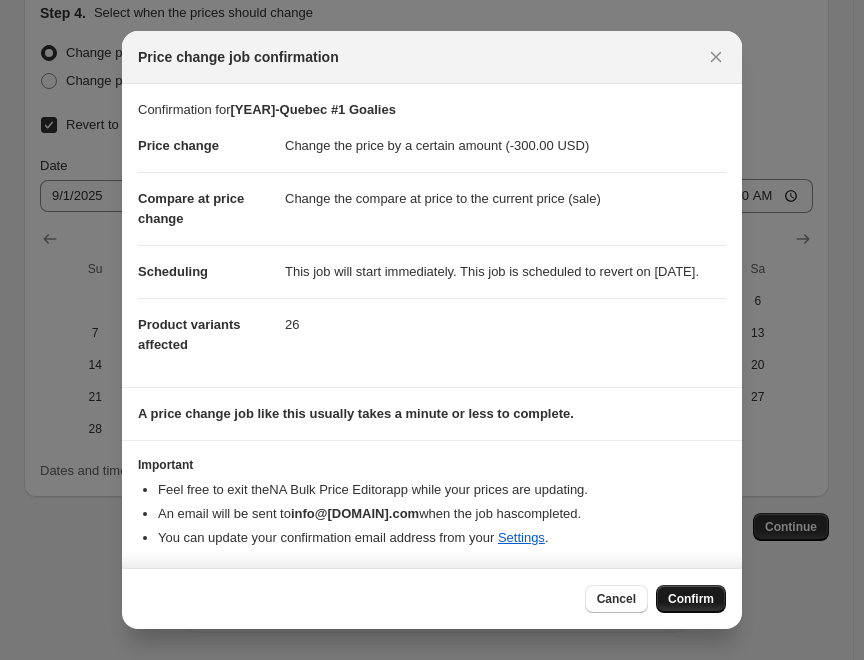 click on "Confirm" at bounding box center (691, 599) 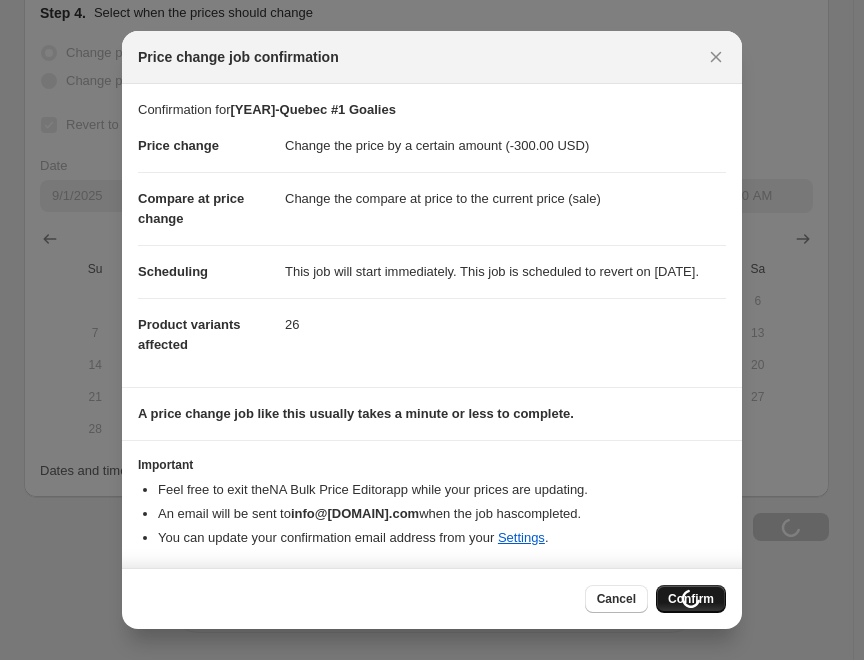 scroll, scrollTop: 2640, scrollLeft: 0, axis: vertical 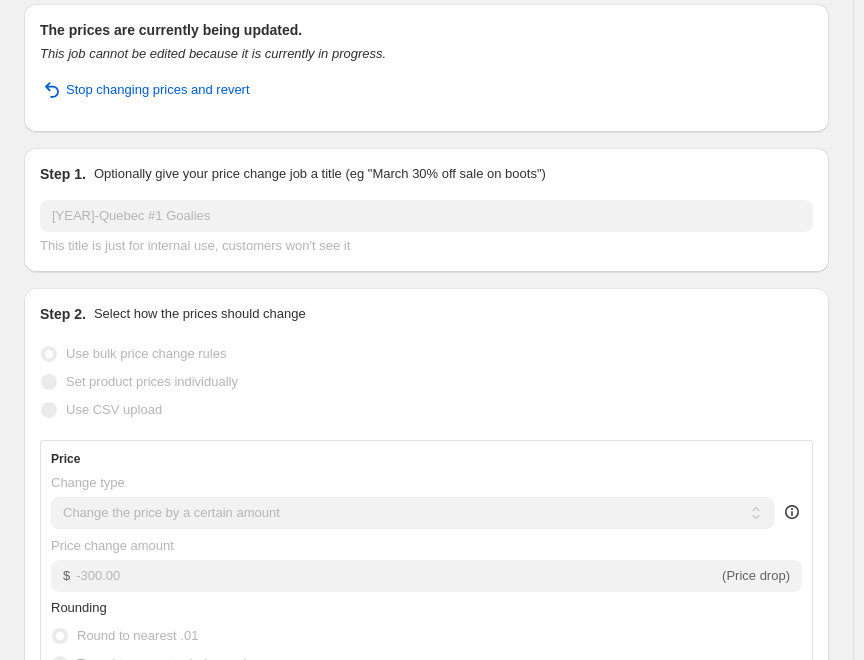 select on "by" 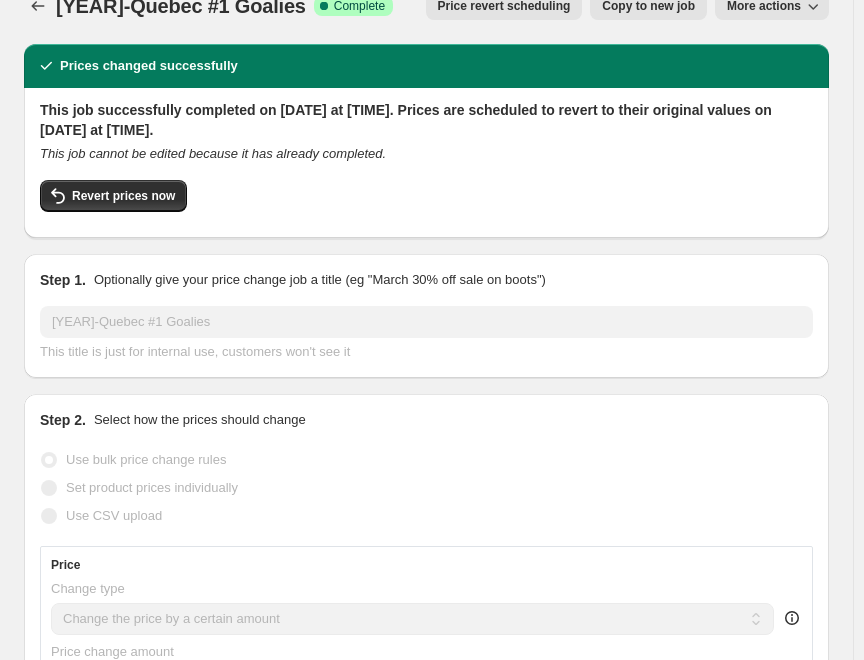 scroll, scrollTop: 0, scrollLeft: 0, axis: both 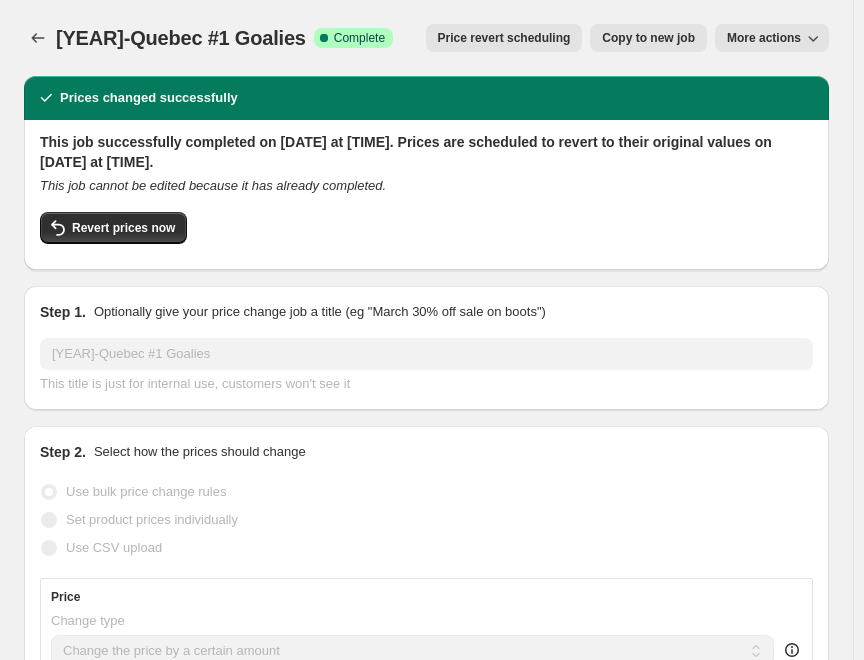 click on "More actions" at bounding box center (764, 38) 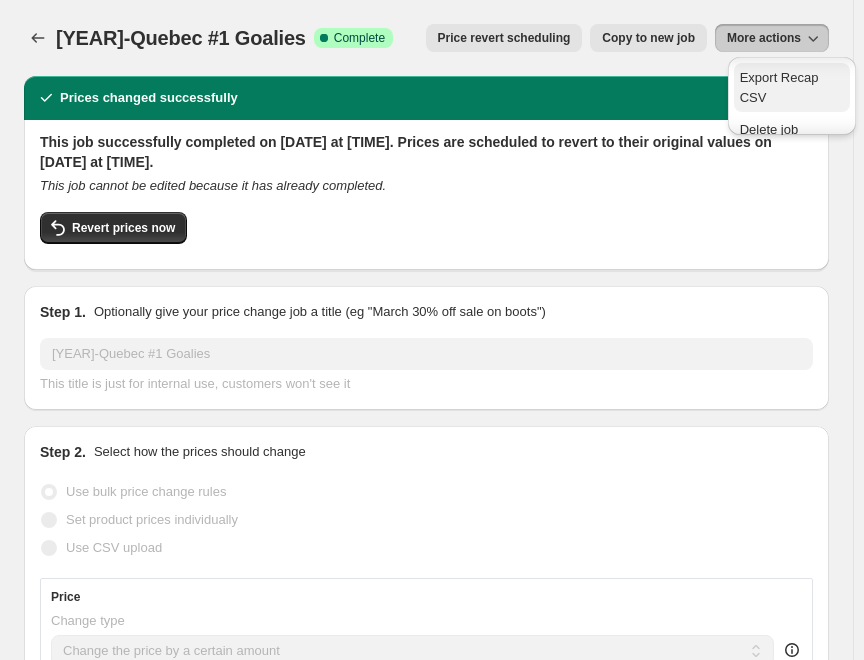 scroll, scrollTop: 16, scrollLeft: 0, axis: vertical 